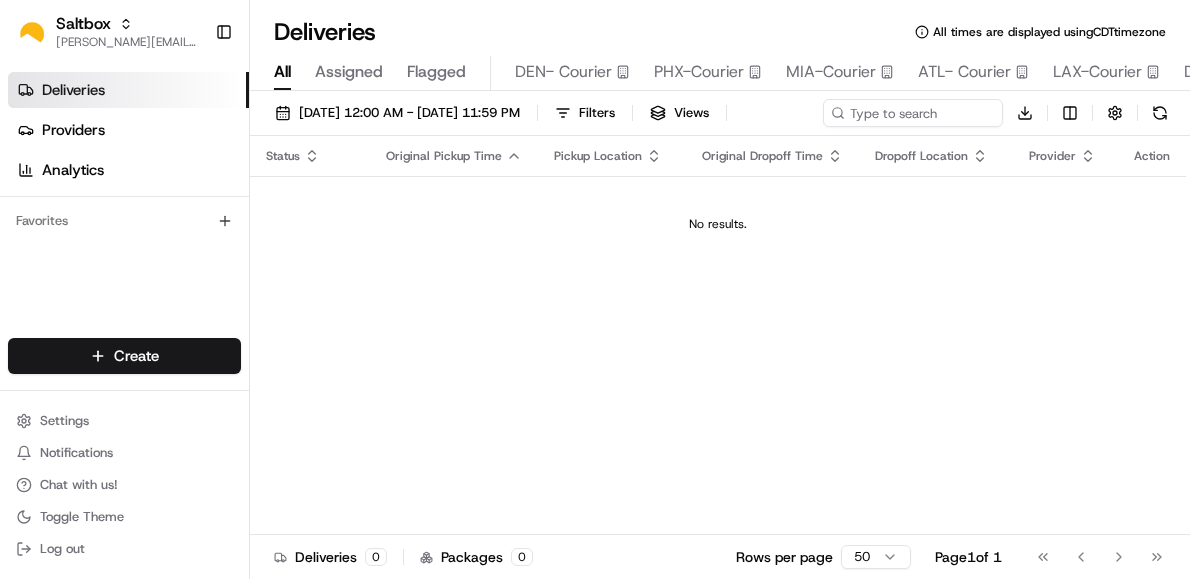 scroll, scrollTop: 0, scrollLeft: 0, axis: both 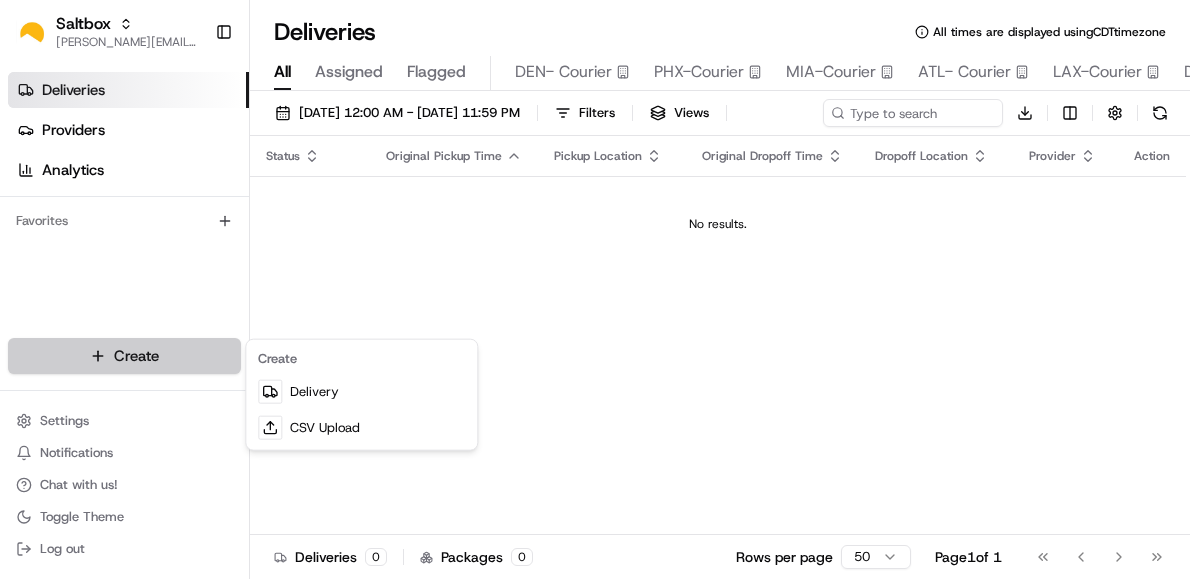 click on "Saltbox [PERSON_NAME][EMAIL_ADDRESS][PERSON_NAME][DOMAIN_NAME] Toggle Sidebar Deliveries Providers Analytics Favorites Main Menu Members & Organization Organization Users Roles Preferences Customization Tracking Orchestration Automations Dispatch Strategy Locations Pickup Locations Dropoff Locations Billing Billing Refund Requests Integrations Notification Triggers Webhooks API Keys Request Logs Create Settings Notifications Chat with us! Toggle Theme Log out Deliveries All times are displayed using  CDT  timezone All Assigned Flagged DEN- Courier PHX-Courier MIA-Courier ATL- Courier LAX-Courier DC-Courier DFW- Courier SEA-Courier [GEOGRAPHIC_DATA]-UG [DATE] 12:00 AM - [DATE] 11:59 PM Filters Views Download Status Original Pickup Time Pickup Location Original Dropoff Time Dropoff Location Provider Action No results. Deliveries 0 Packages 0 Rows per page 50 Page  1  of   1 Go to first page Go to previous page Go to next page Go to last page
Create Delivery" at bounding box center (595, 289) 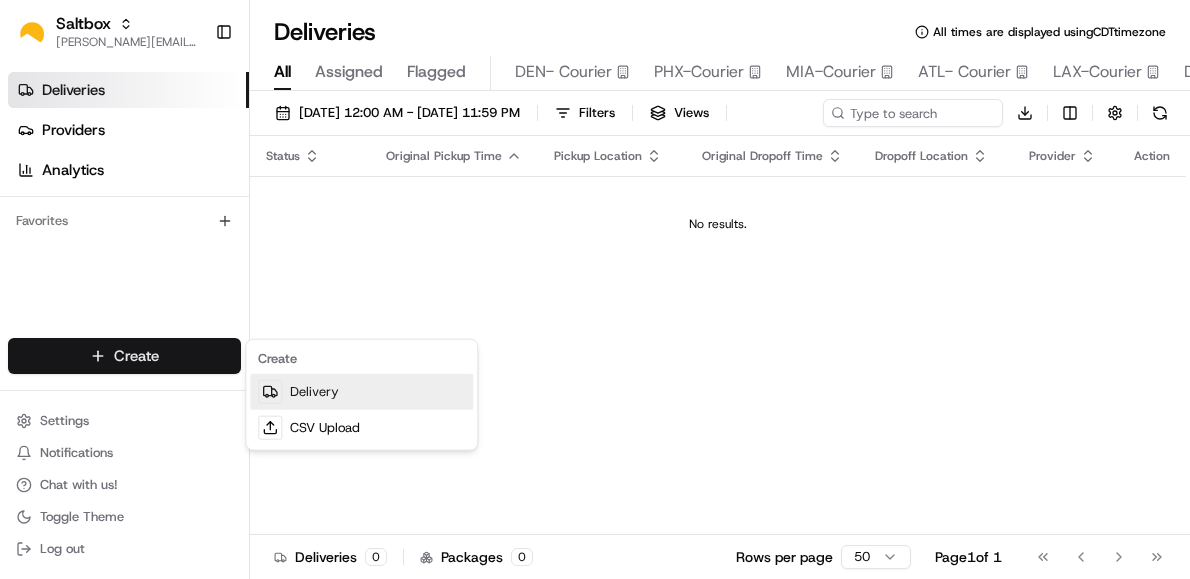 click on "Delivery" at bounding box center (361, 392) 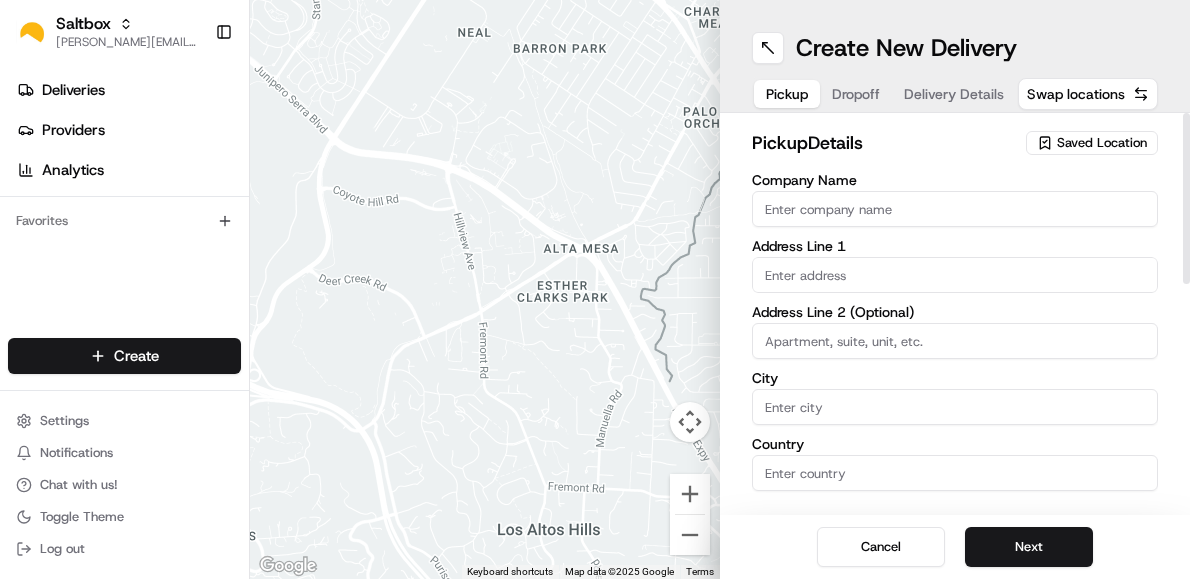 click on "Saved Location" at bounding box center (1102, 143) 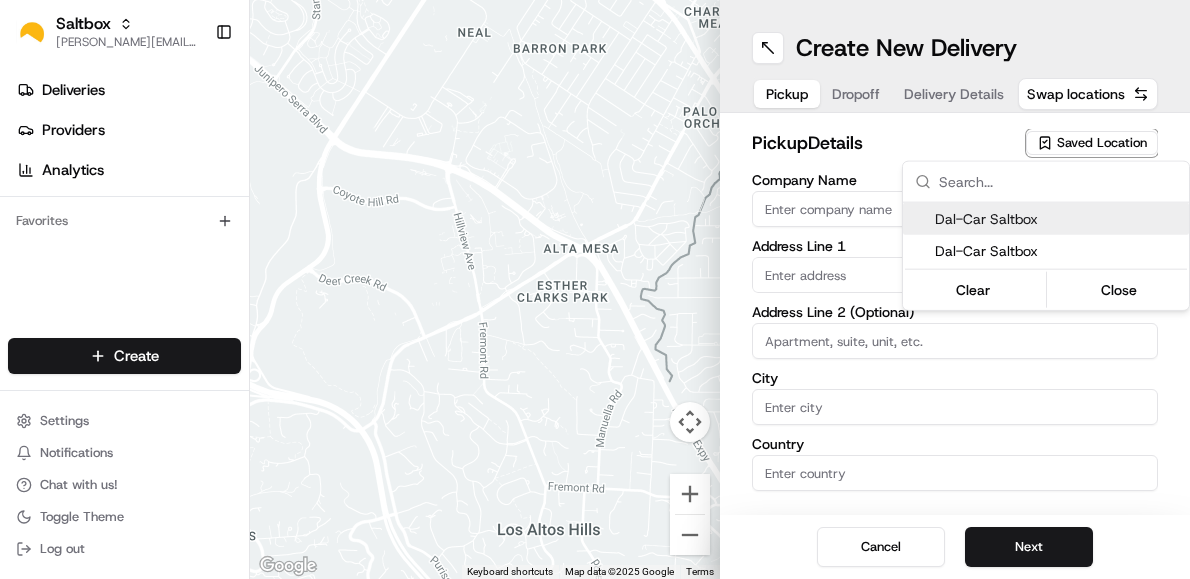 click on "Dal-Car Saltbox" at bounding box center (1058, 219) 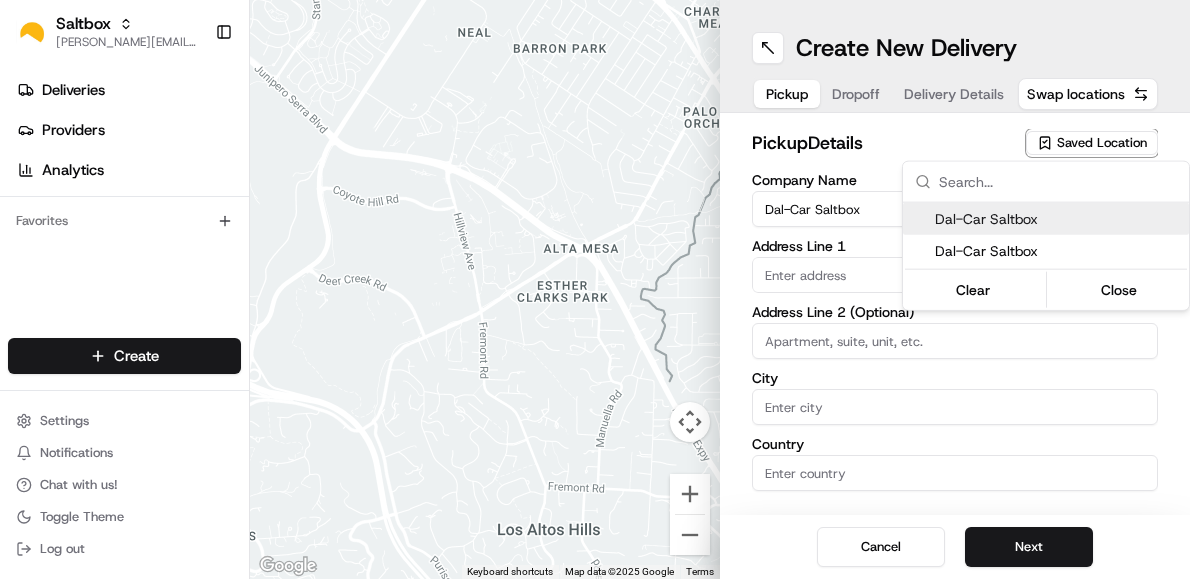 type on "[STREET_ADDRESS][PERSON_NAME]" 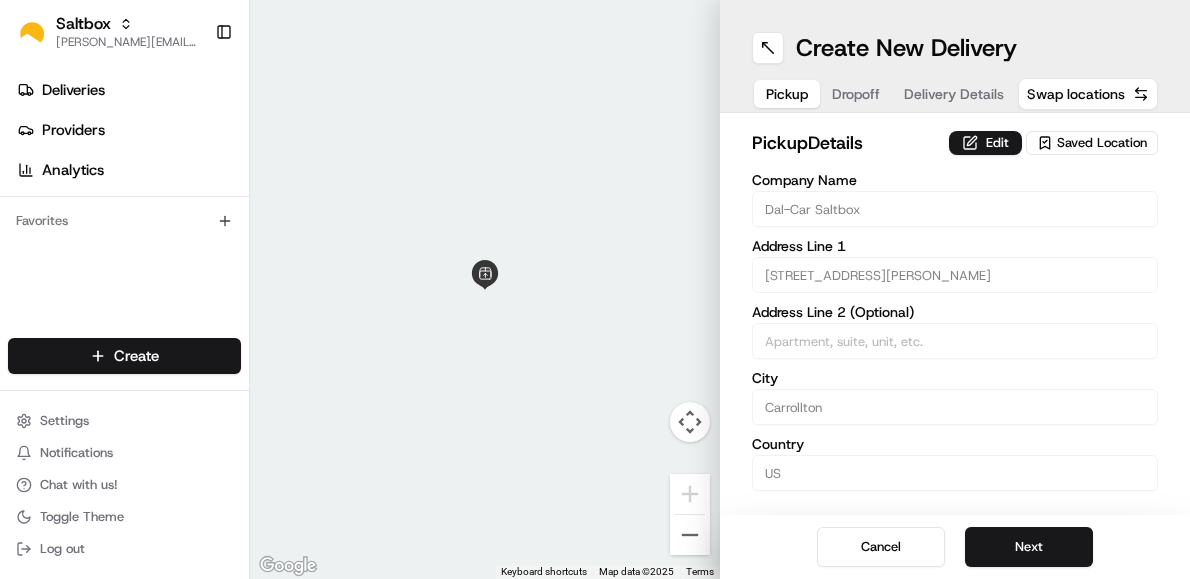 click on "Saltbox [PERSON_NAME][EMAIL_ADDRESS][PERSON_NAME][DOMAIN_NAME] Toggle Sidebar Deliveries Providers Analytics Favorites Main Menu Members & Organization Organization Users Roles Preferences Customization Tracking Orchestration Automations Dispatch Strategy Locations Pickup Locations Dropoff Locations Billing Billing Refund Requests Integrations Notification Triggers Webhooks API Keys Request Logs Create Settings Notifications Chat with us! Toggle Theme Log out To navigate the map with touch gestures double-tap and hold your finger on the map, then drag the map. ← Move left → Move right ↑ Move up ↓ Move down + Zoom in - Zoom out Home Jump left by 75% End Jump right by 75% Page Up Jump up by 75% Page Down Jump down by 75% Keyboard shortcuts Map Data Map data ©2025 Map data ©2025 2 m  Click to toggle between metric and imperial units Terms Report a map error Create New Delivery Pickup Dropoff Delivery Details Swap locations pickup  Details  Edit Saved Location Company Name Dal-Car Saltbox Address Line 1 City [GEOGRAPHIC_DATA] [GEOGRAPHIC_DATA]" at bounding box center [595, 289] 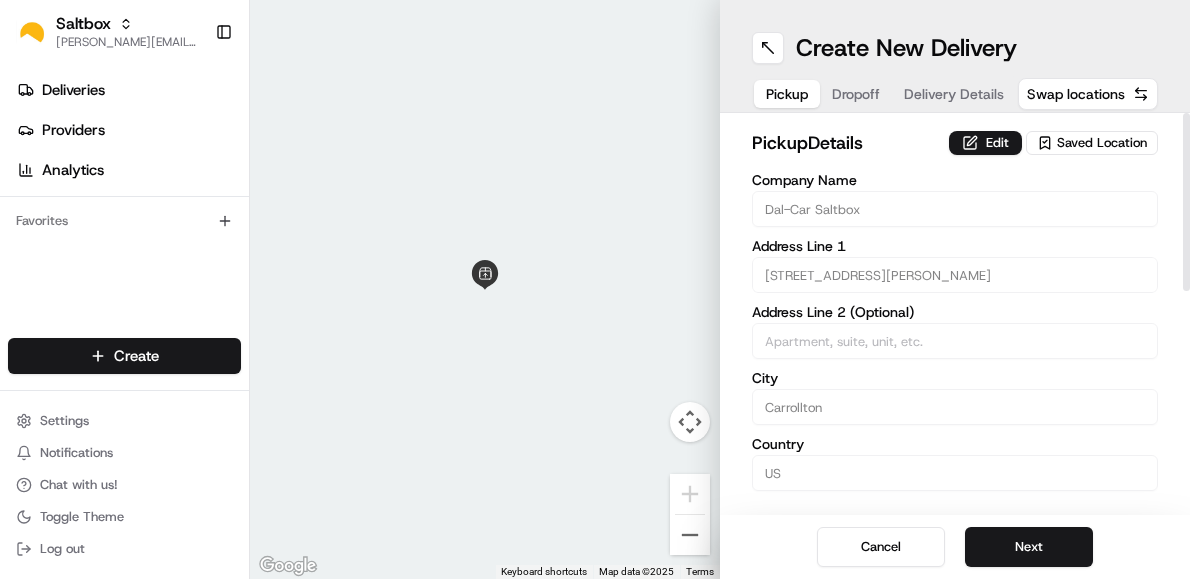 click on "Edit" at bounding box center [985, 143] 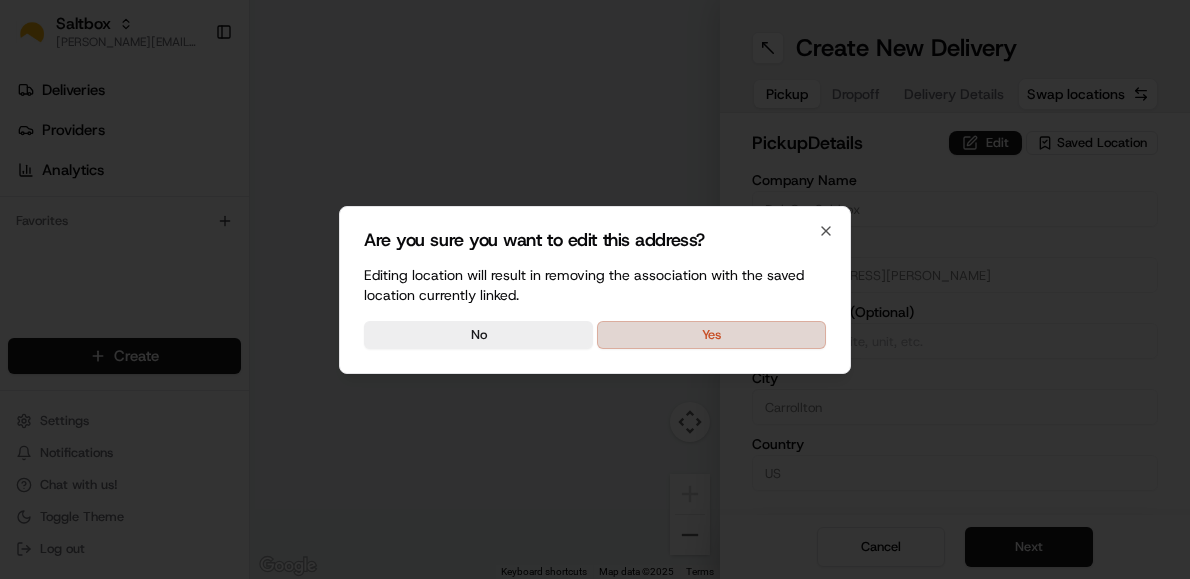click on "Yes" at bounding box center [711, 335] 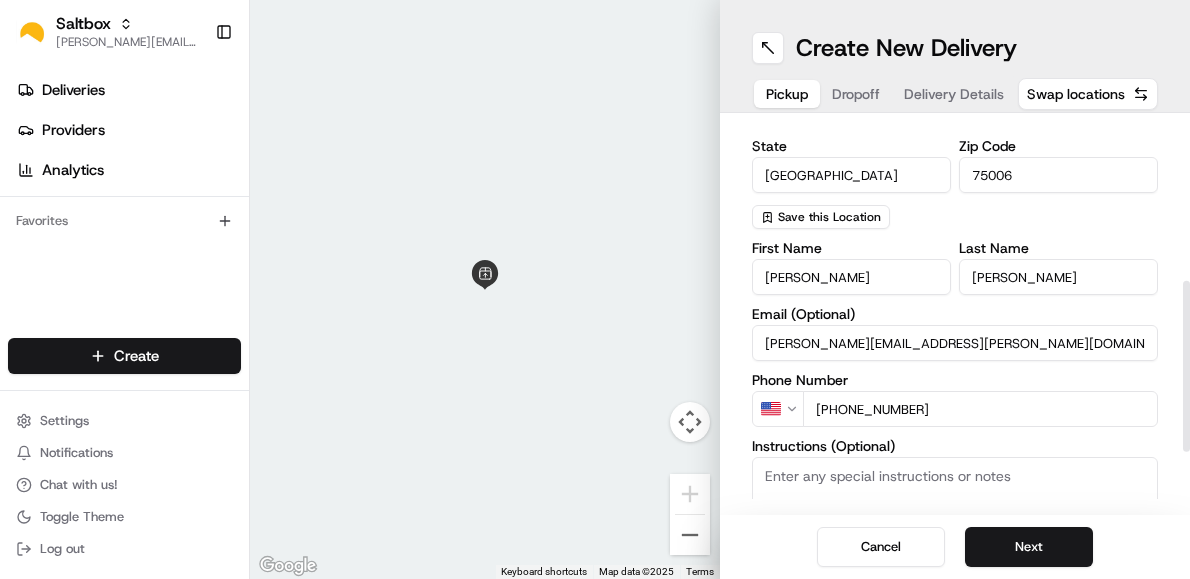 scroll, scrollTop: 504, scrollLeft: 0, axis: vertical 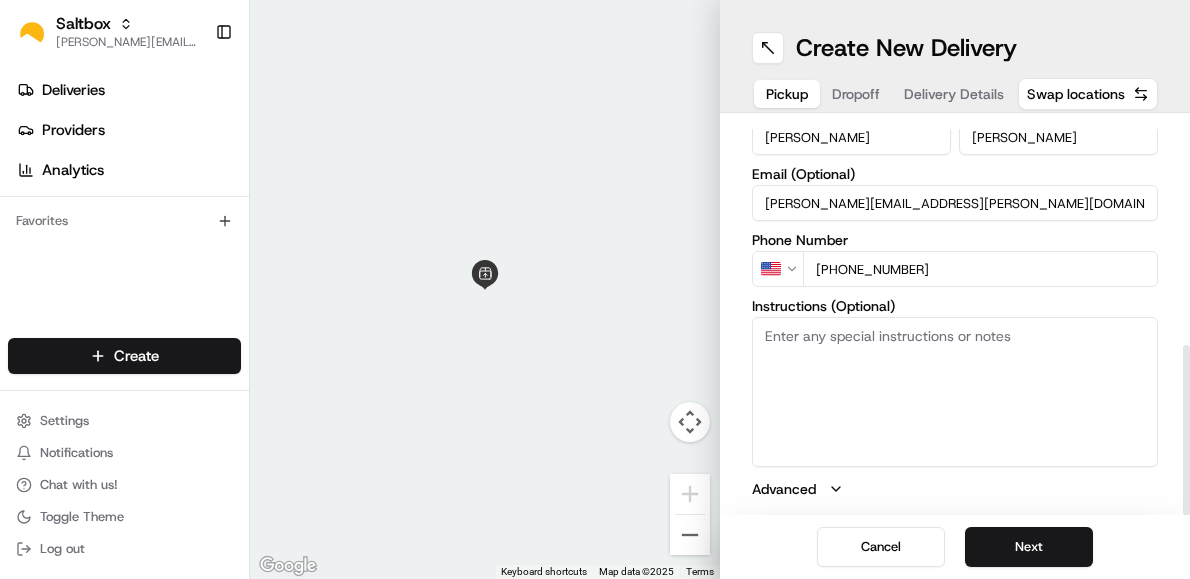 click on "Instructions (Optional)" at bounding box center [955, 392] 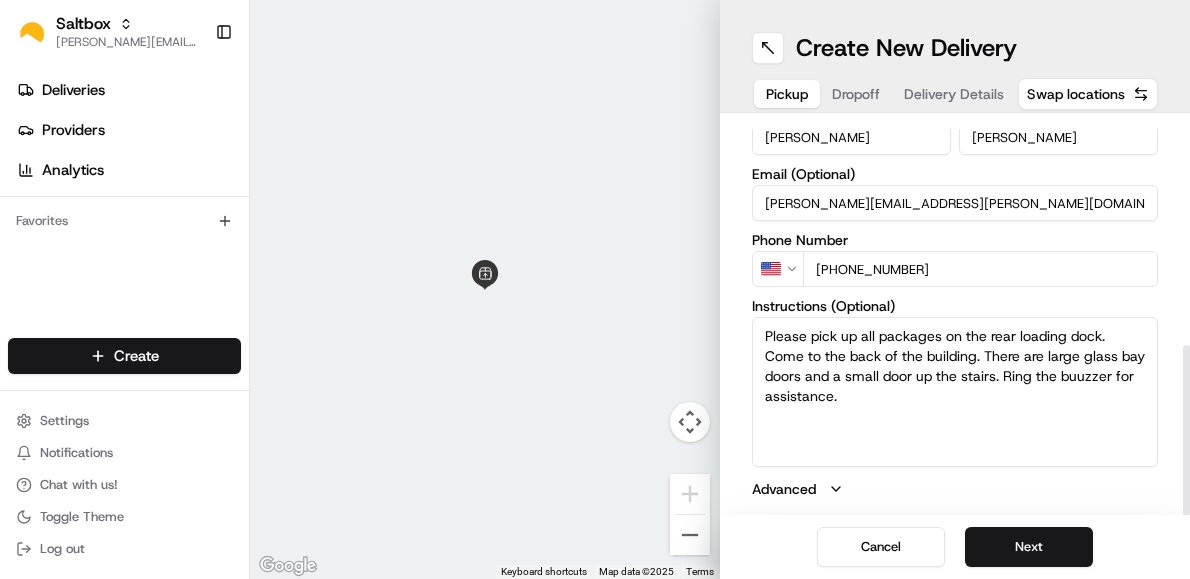 click on "Please pick up all packages on the rear loading dock. Come to the back of the building. There are large glass bay doors and a small door up the stairs. Ring the buuzzer for assistance." at bounding box center (955, 392) 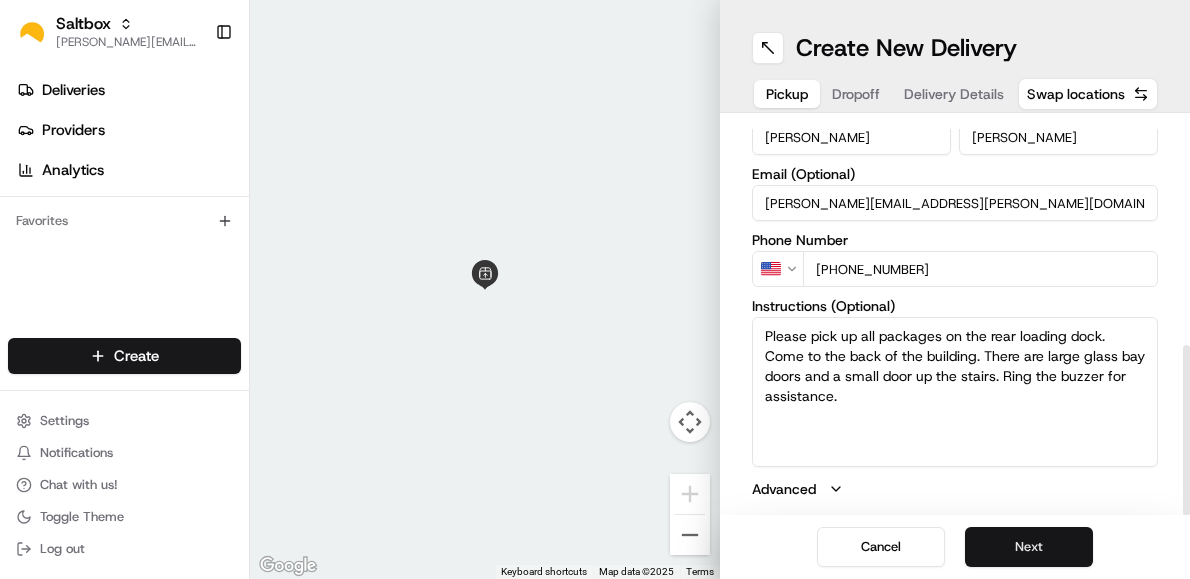 type on "Please pick up all packages on the rear loading dock. Come to the back of the building. There are large glass bay doors and a small door up the stairs. Ring the buzzer for assistance." 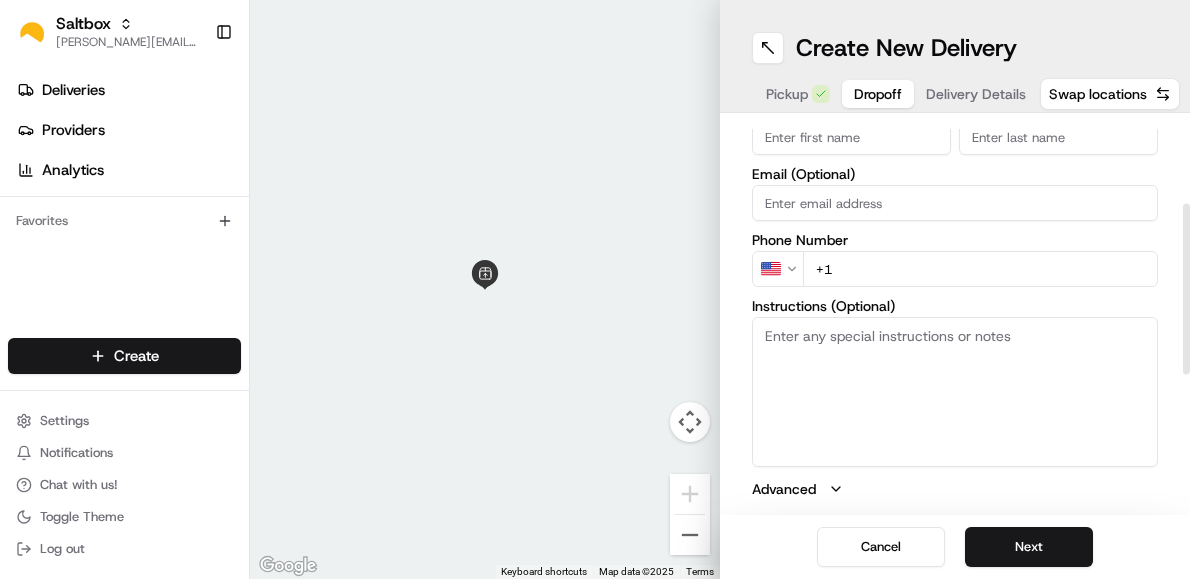 scroll, scrollTop: 0, scrollLeft: 0, axis: both 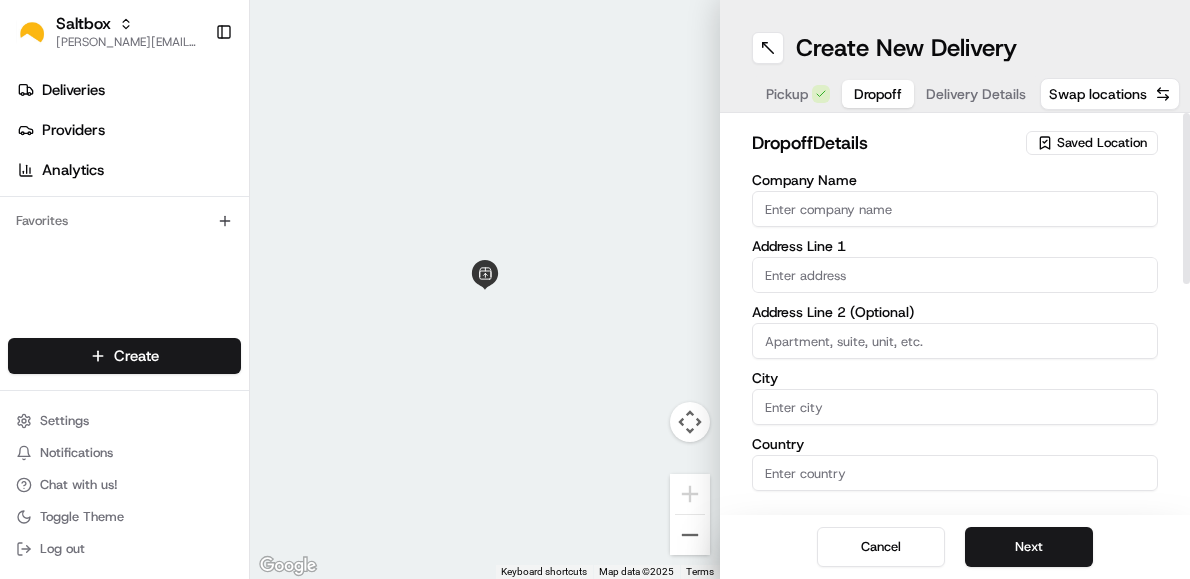 click on "Saved Location" at bounding box center [1102, 143] 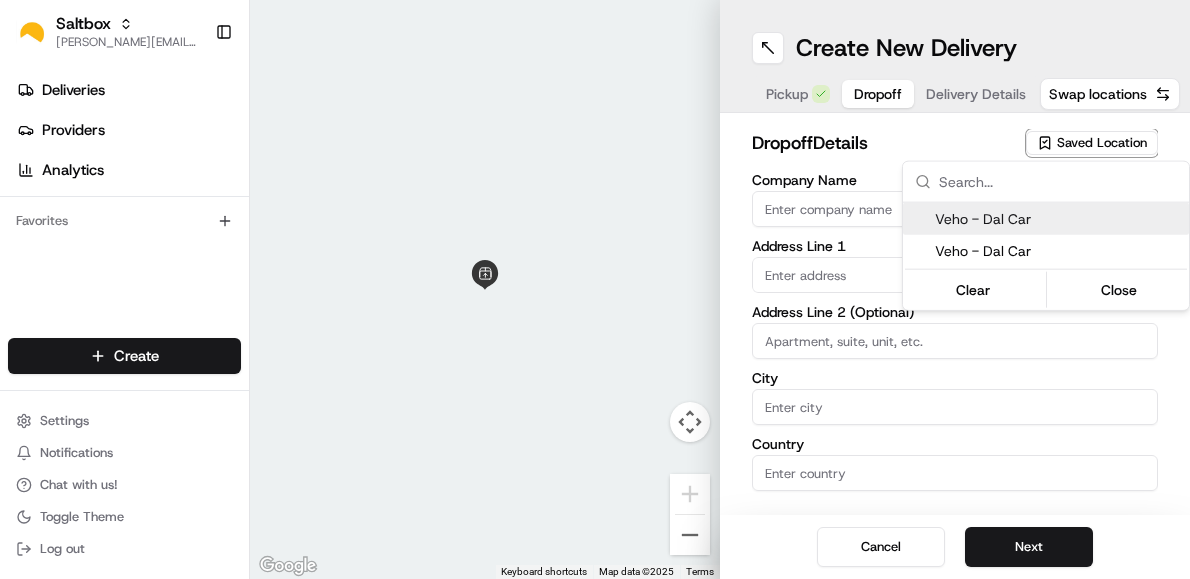 click on "Veho - Dal Car" at bounding box center (1058, 219) 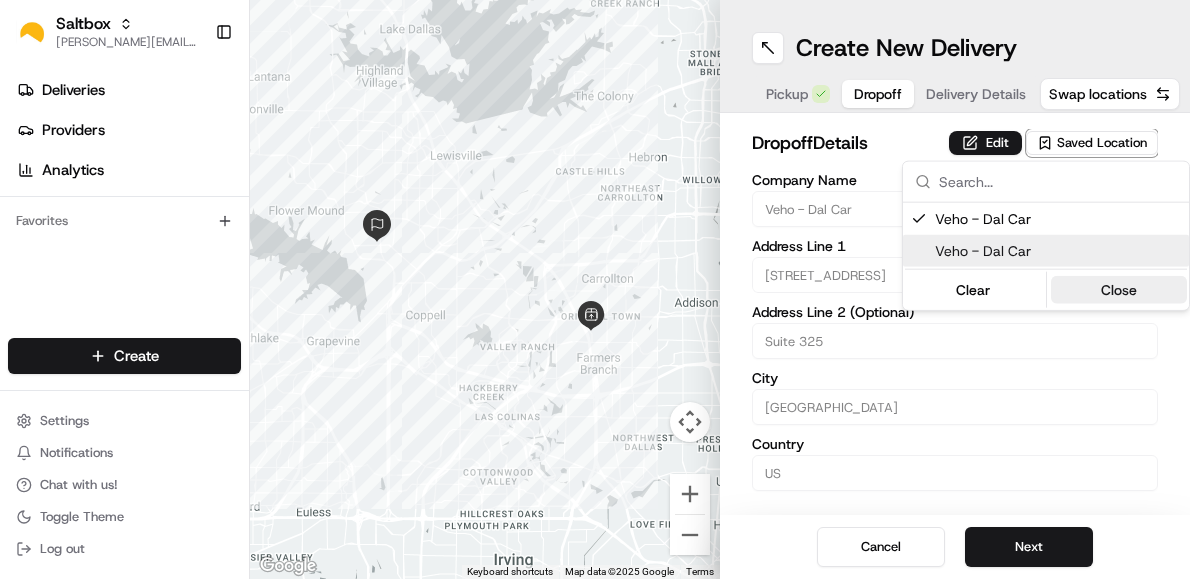 click on "Close" at bounding box center (1119, 290) 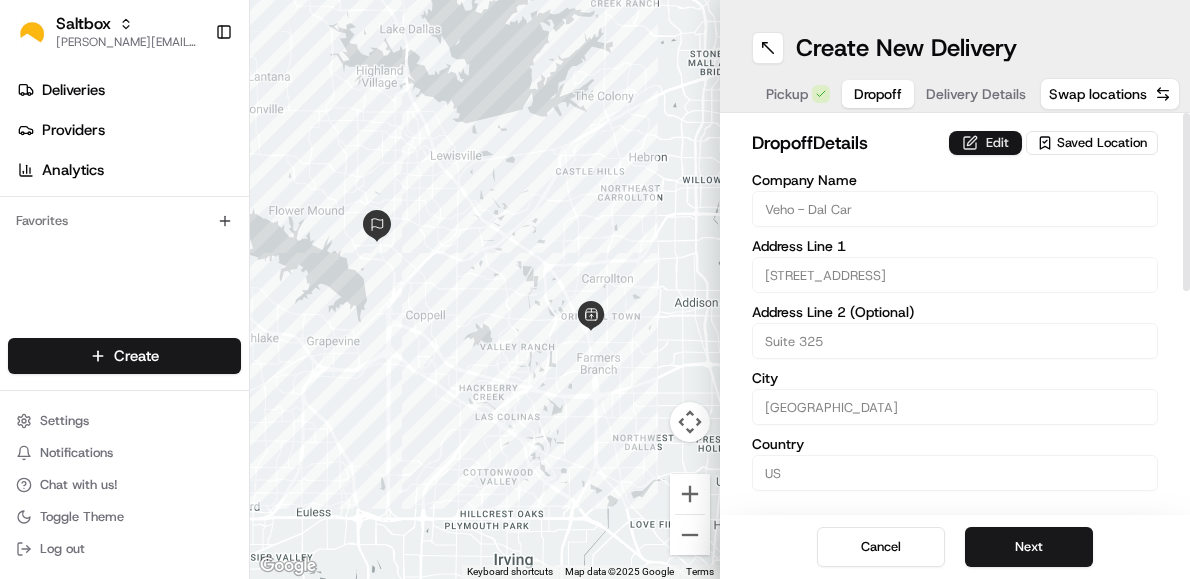click on "Edit" at bounding box center (985, 143) 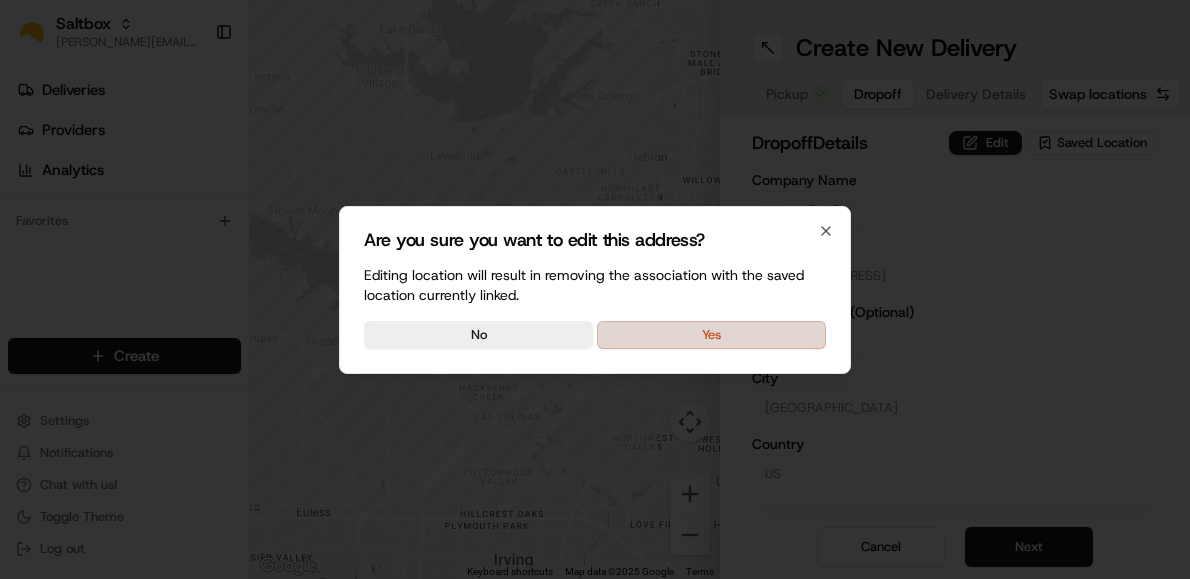 click on "Yes" at bounding box center (711, 335) 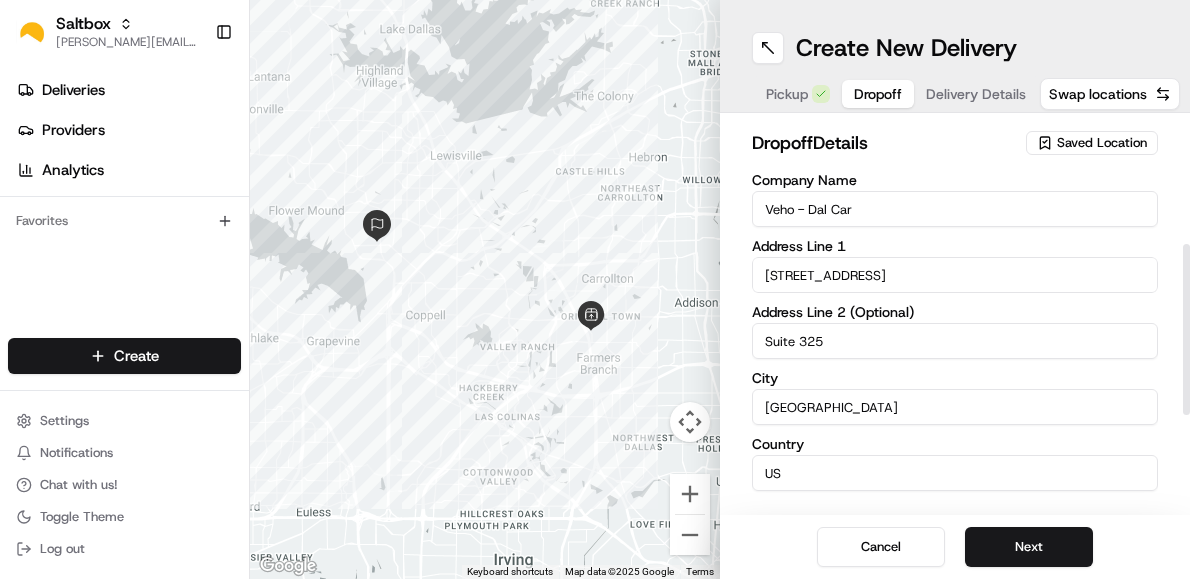 scroll, scrollTop: 504, scrollLeft: 0, axis: vertical 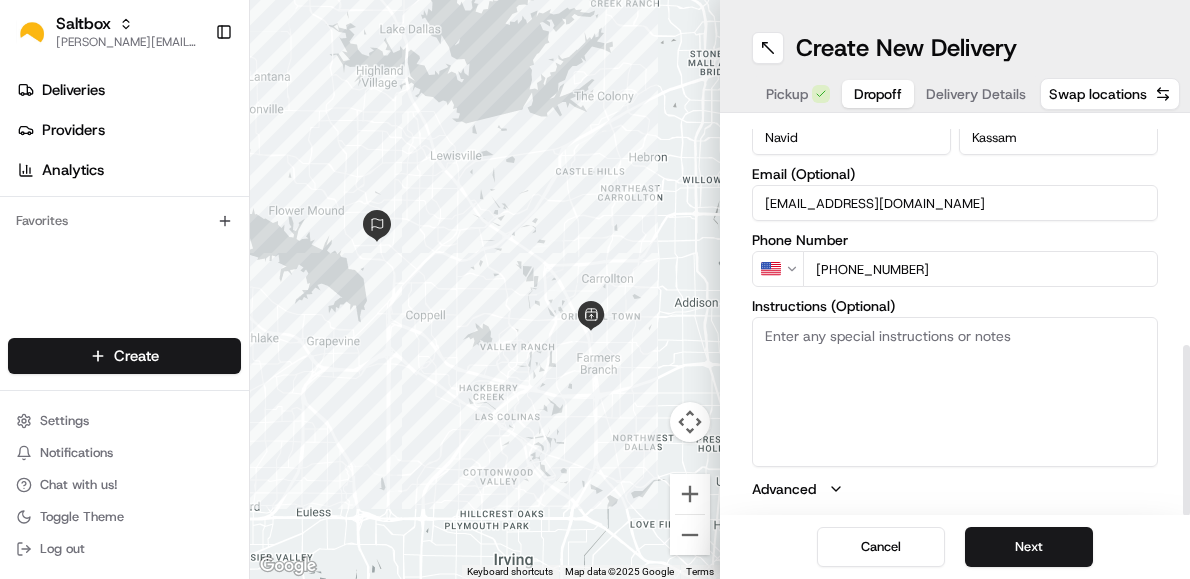 click on "Instructions (Optional)" at bounding box center (955, 392) 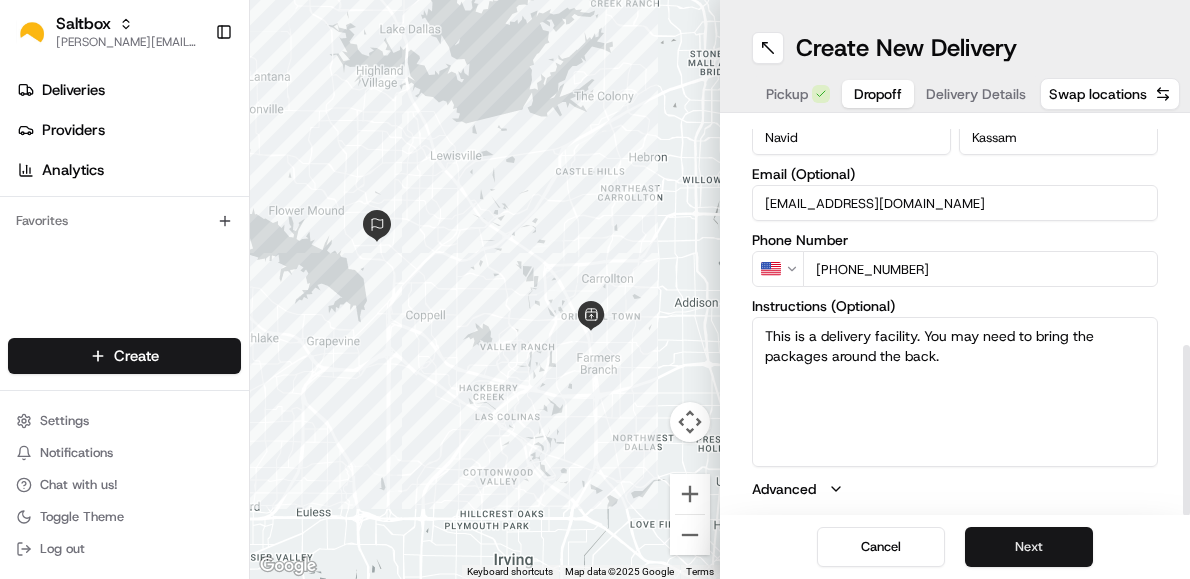 type on "This is a delivery facility. You may need to bring the packages around the back." 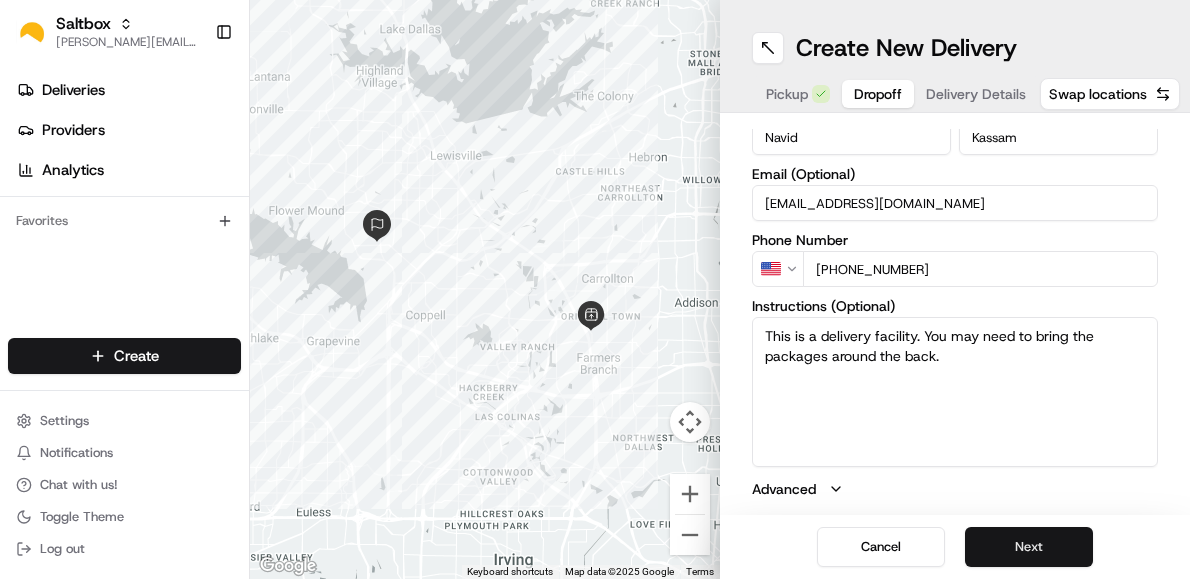 click on "Next" at bounding box center (1029, 547) 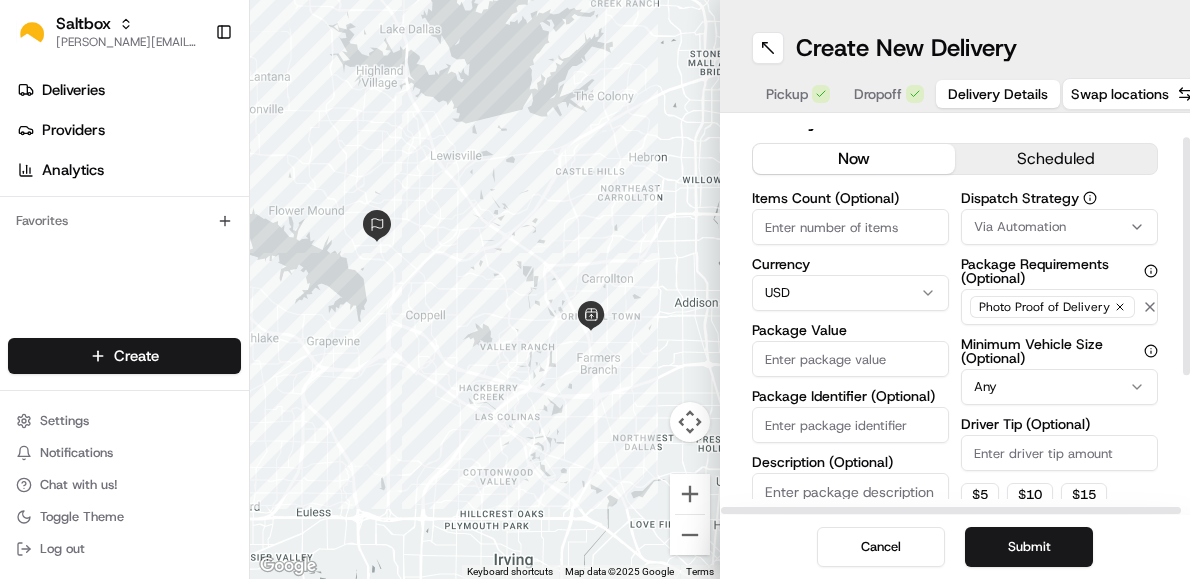 scroll, scrollTop: 0, scrollLeft: 0, axis: both 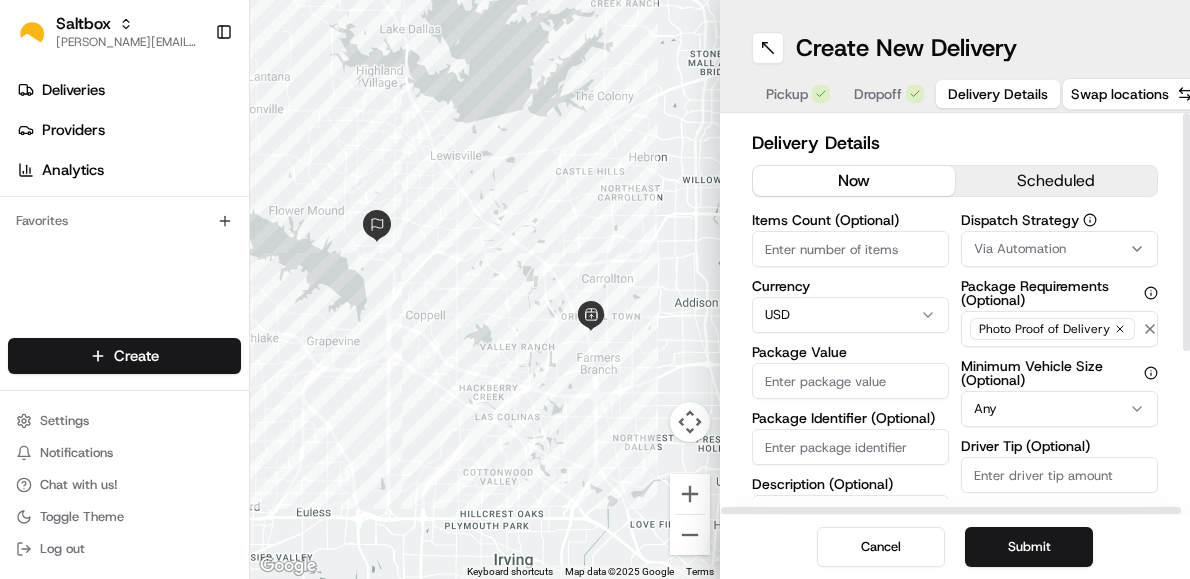 click on "Items Count (Optional)" at bounding box center (850, 249) 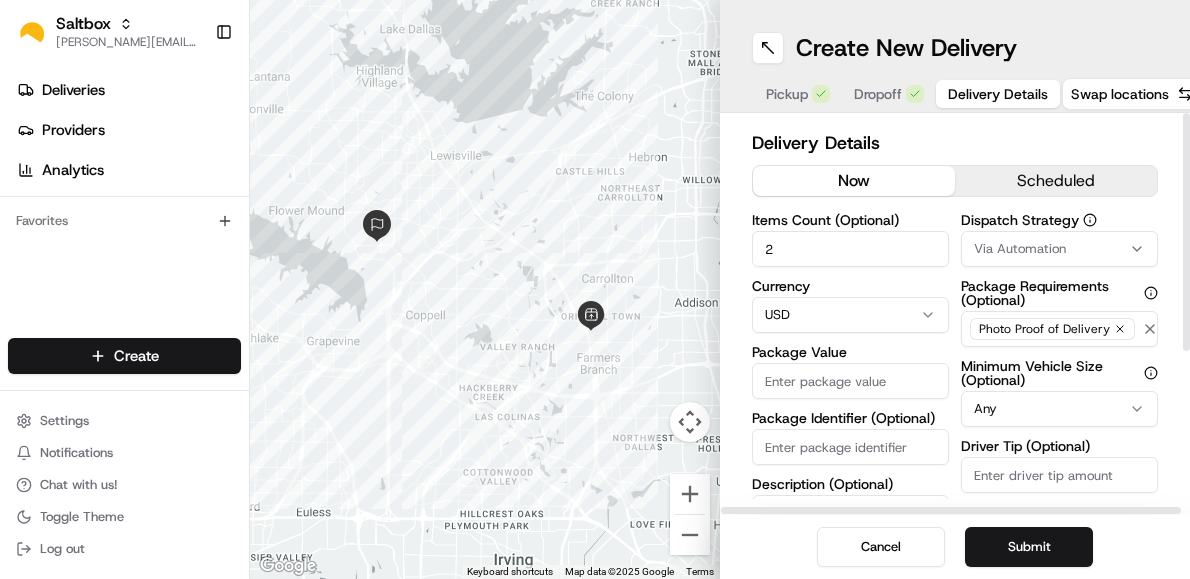 type on "20" 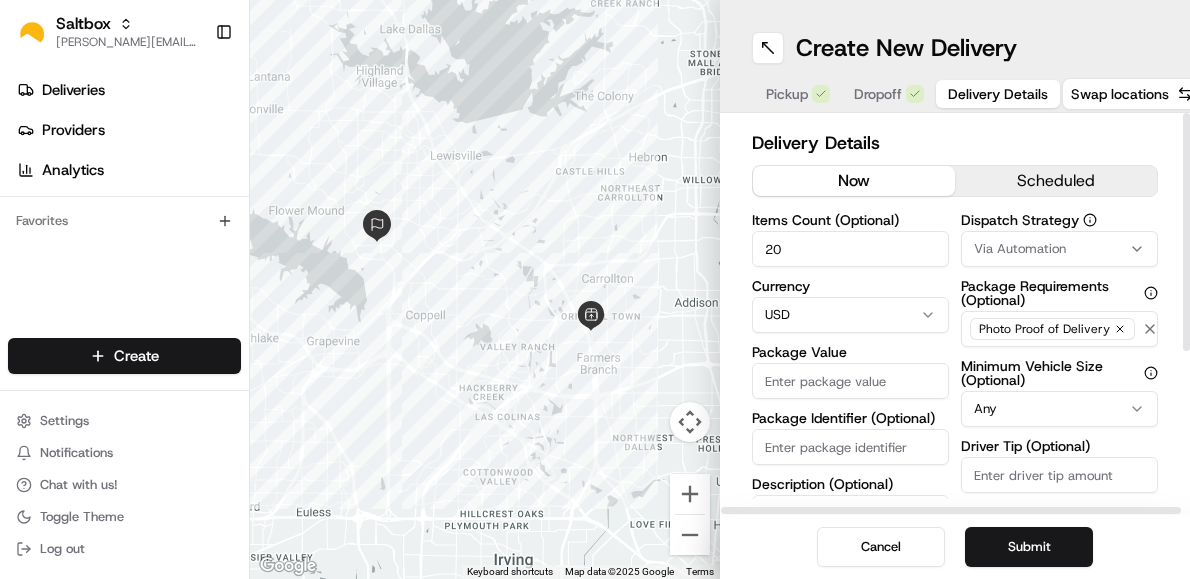 type 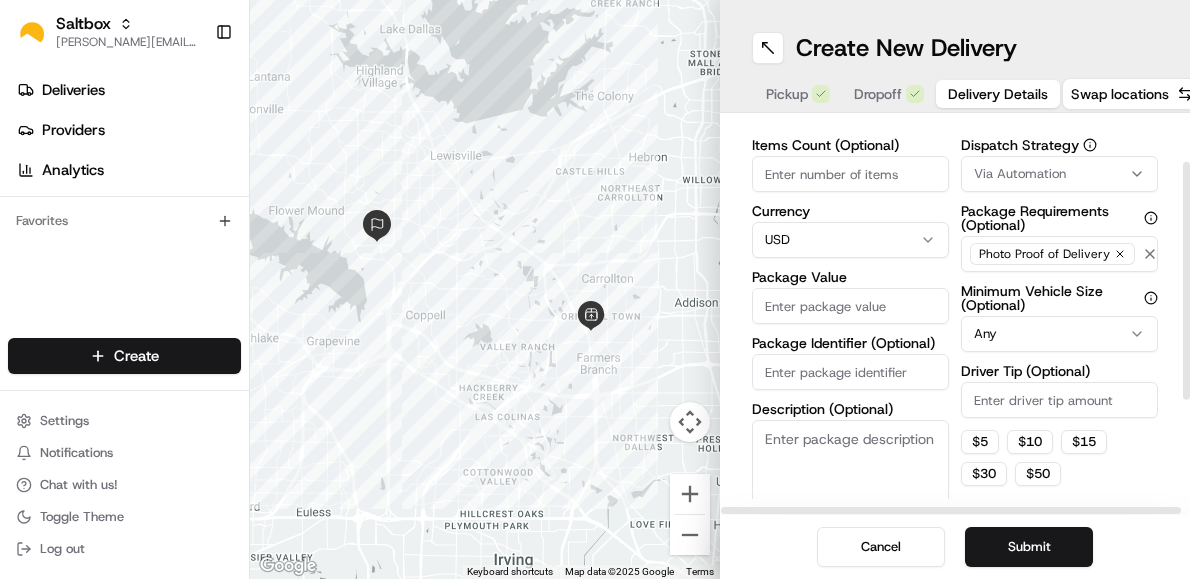 scroll, scrollTop: 76, scrollLeft: 0, axis: vertical 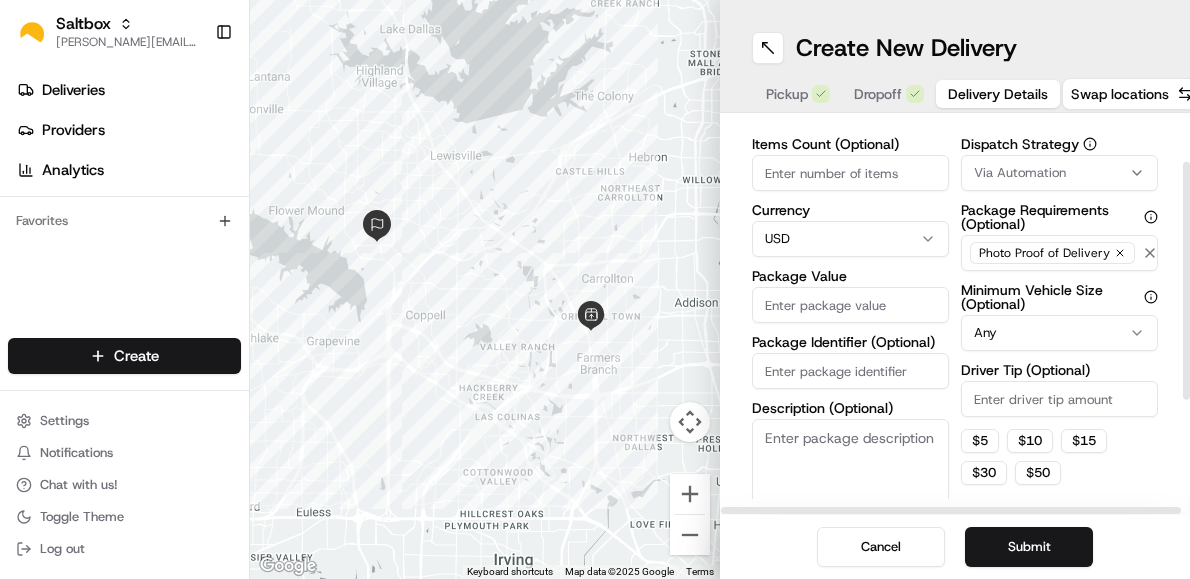 click on "Package Value" at bounding box center (850, 305) 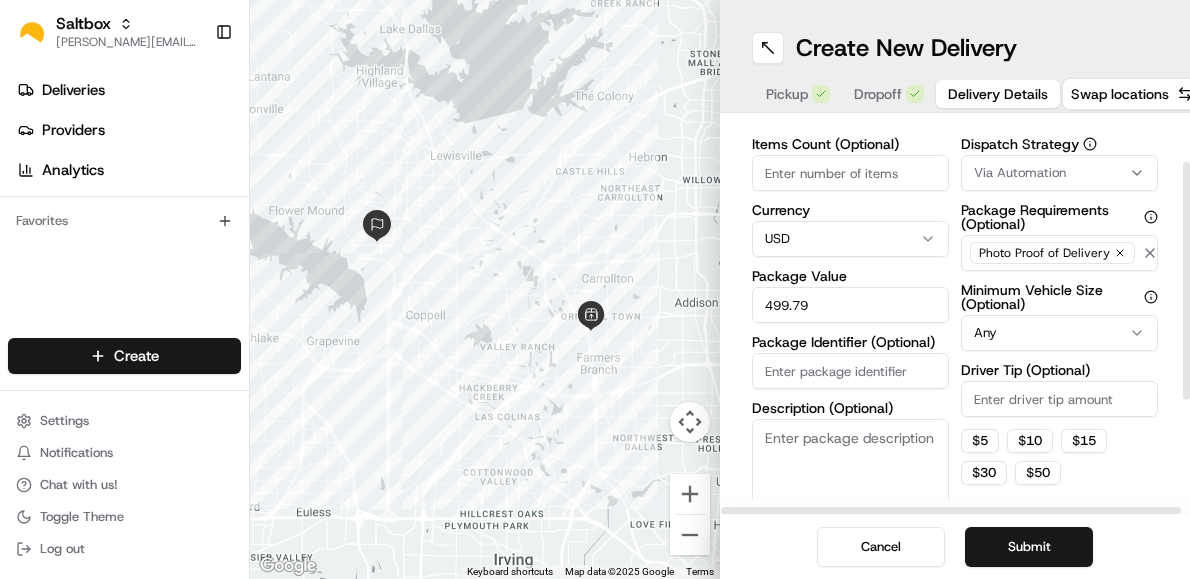 type on "499.79" 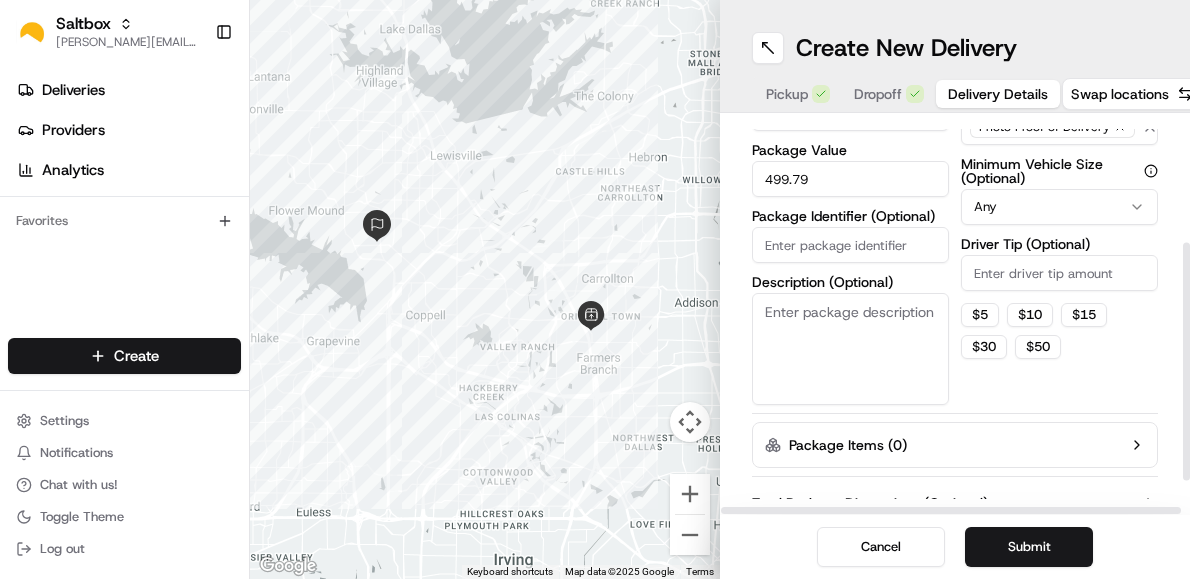 drag, startPoint x: 1188, startPoint y: 388, endPoint x: 1190, endPoint y: 467, distance: 79.025314 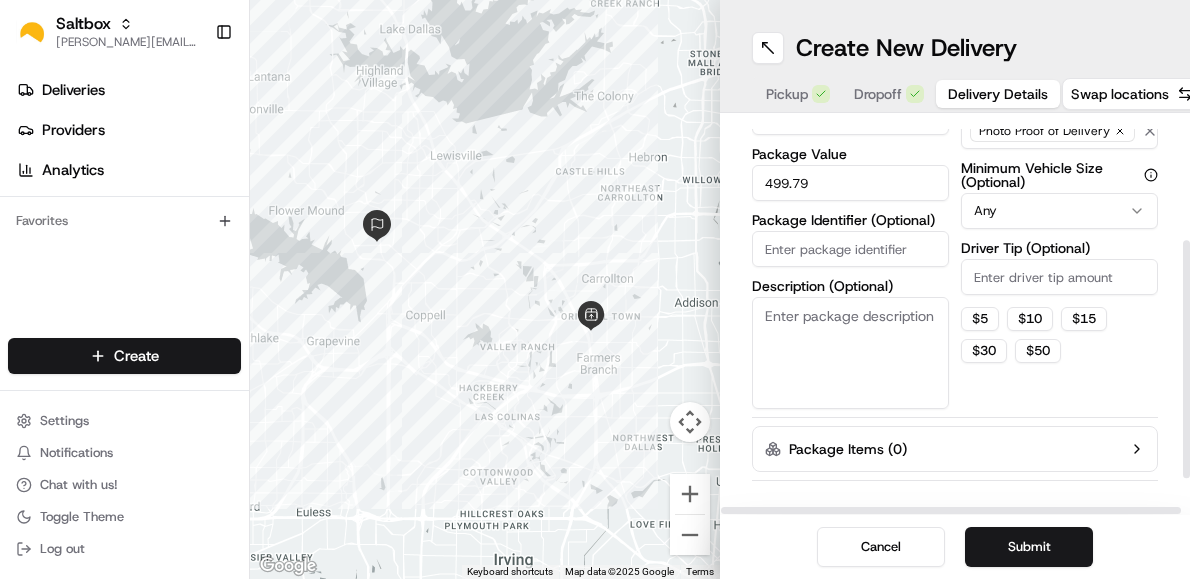 click on "Description (Optional)" at bounding box center (850, 353) 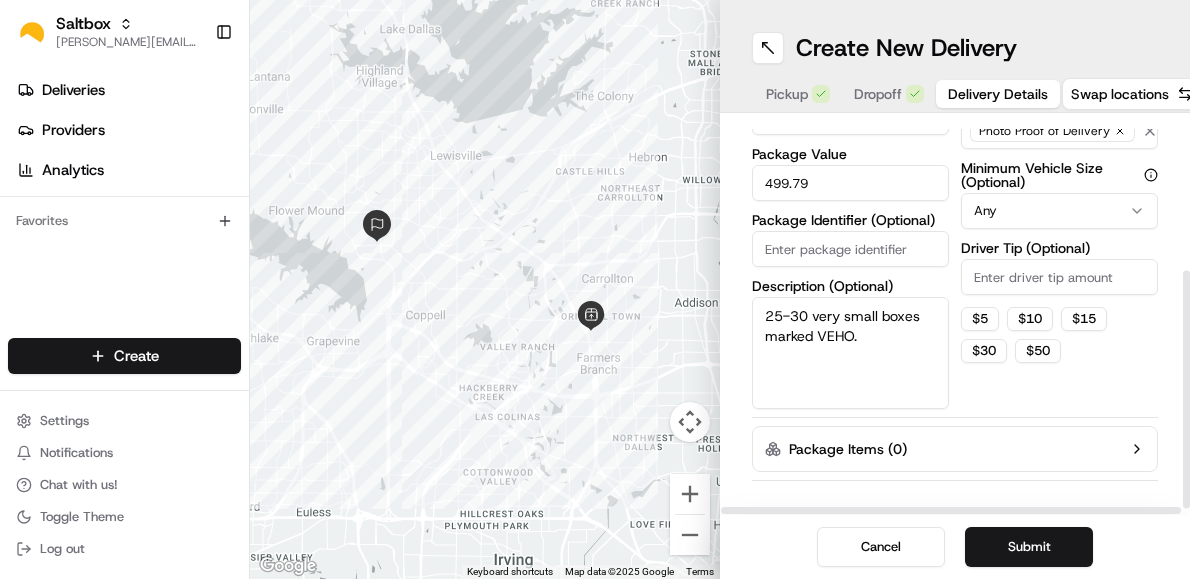 scroll, scrollTop: 254, scrollLeft: 0, axis: vertical 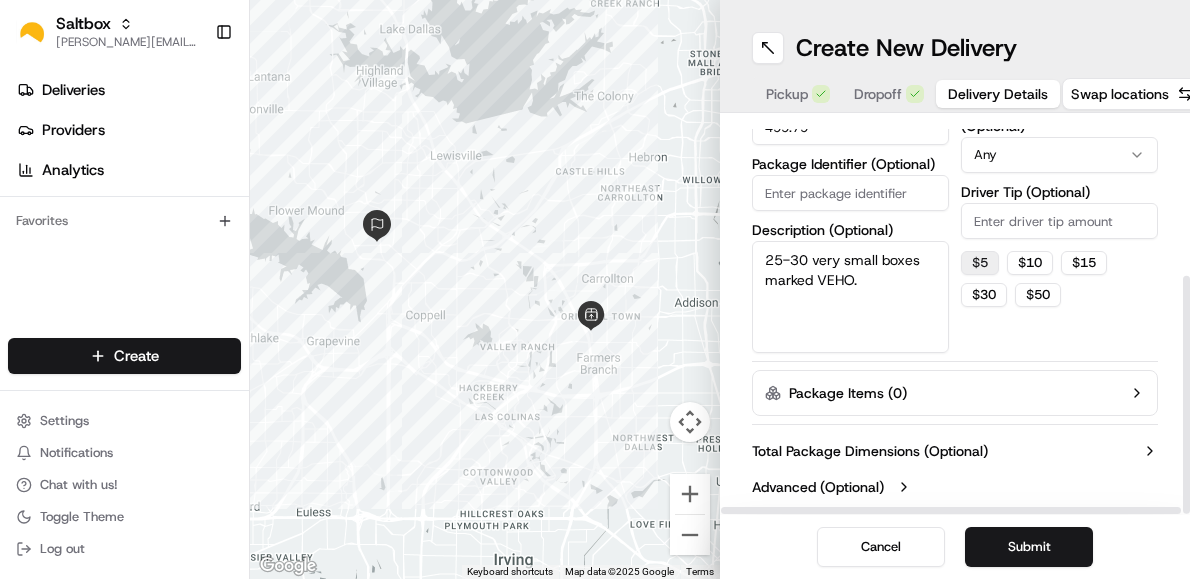 type on "25-30 very small boxes marked VEHO." 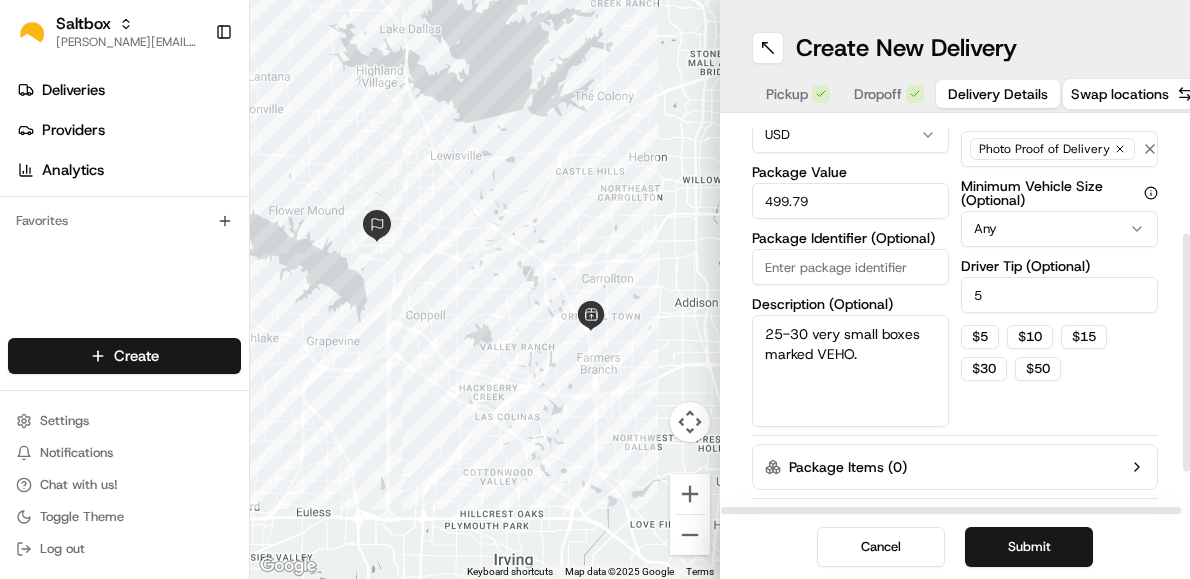 scroll, scrollTop: 258, scrollLeft: 0, axis: vertical 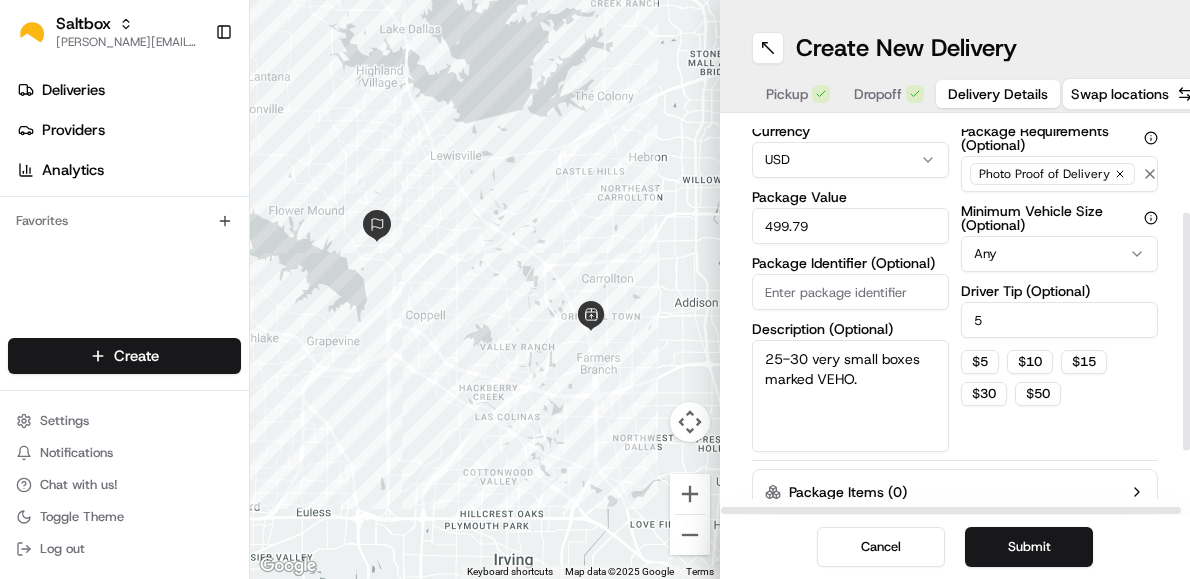 click on "25-30 very small boxes marked VEHO." at bounding box center (850, 396) 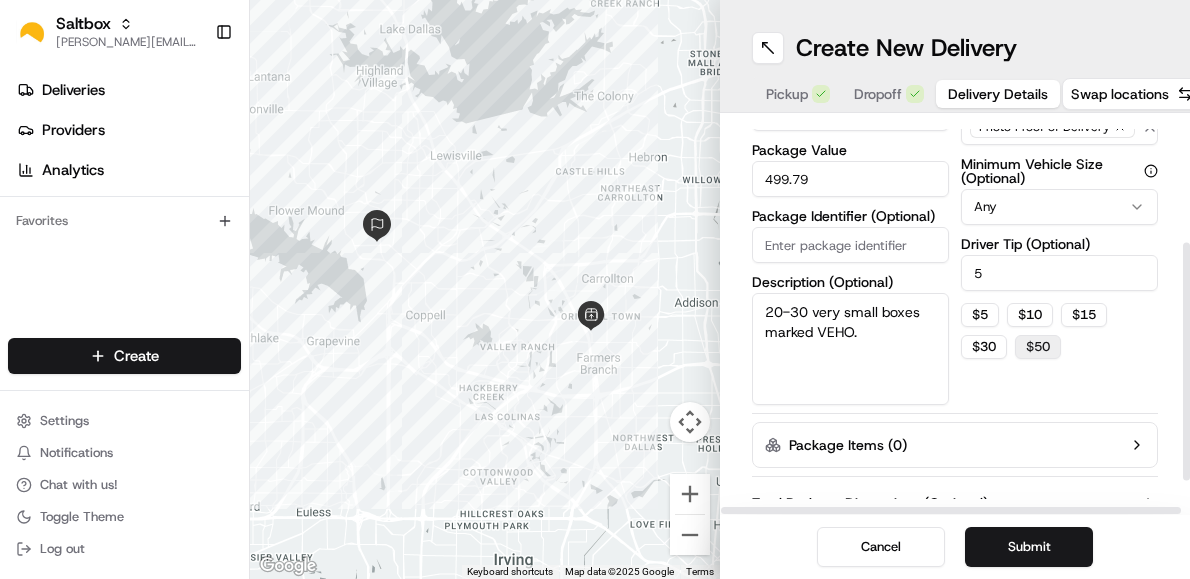 scroll, scrollTop: 258, scrollLeft: 0, axis: vertical 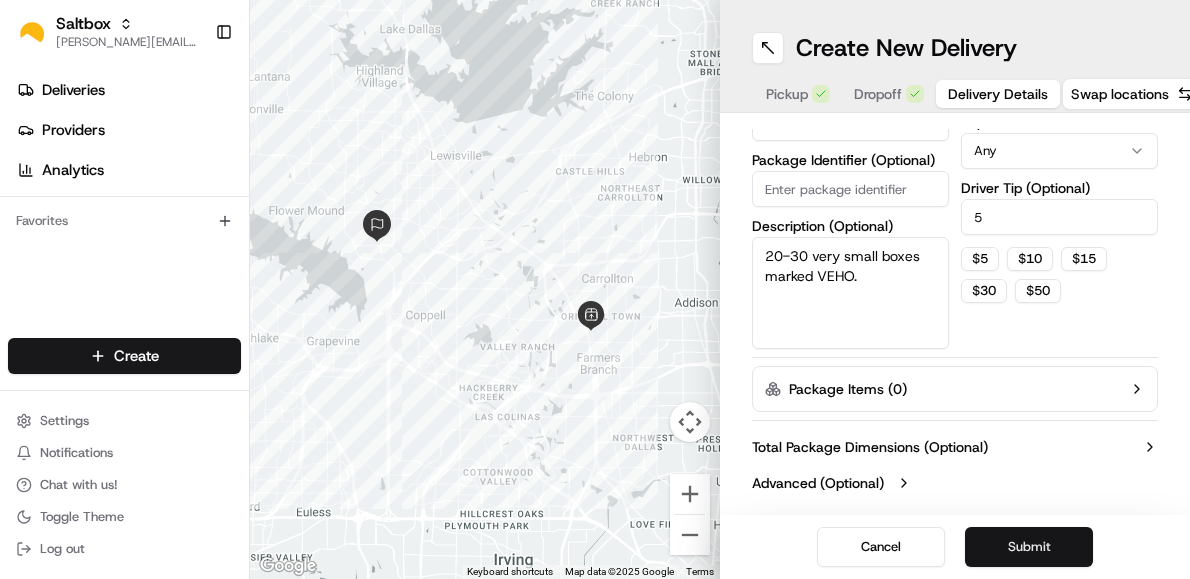 type on "20-30 very small boxes marked VEHO." 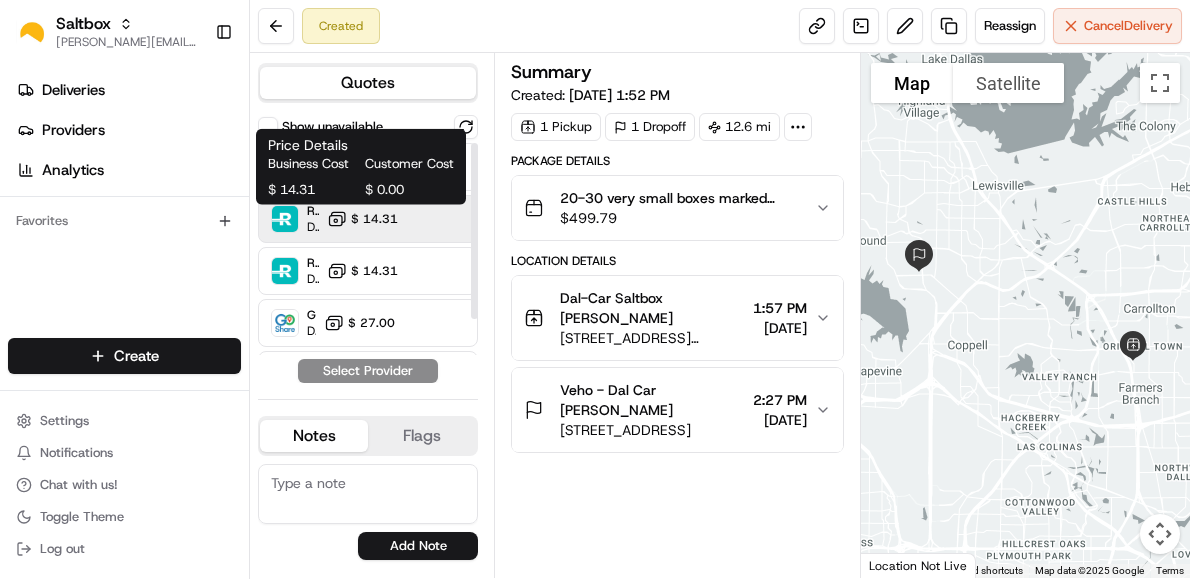 click on "$   14.31" at bounding box center [374, 219] 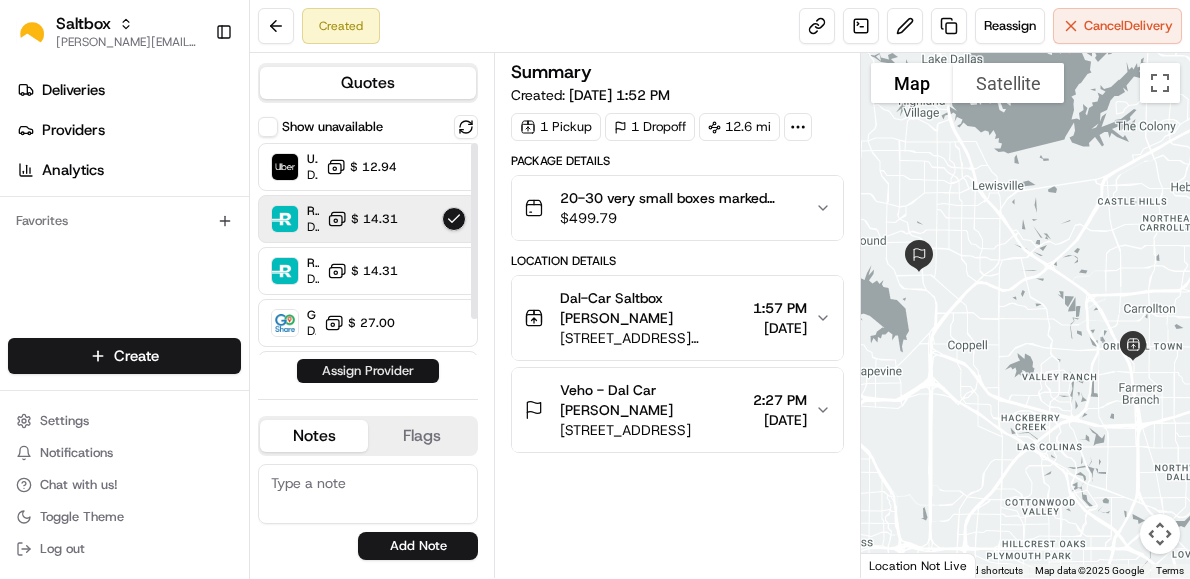 click on "Assign Provider" at bounding box center (368, 371) 